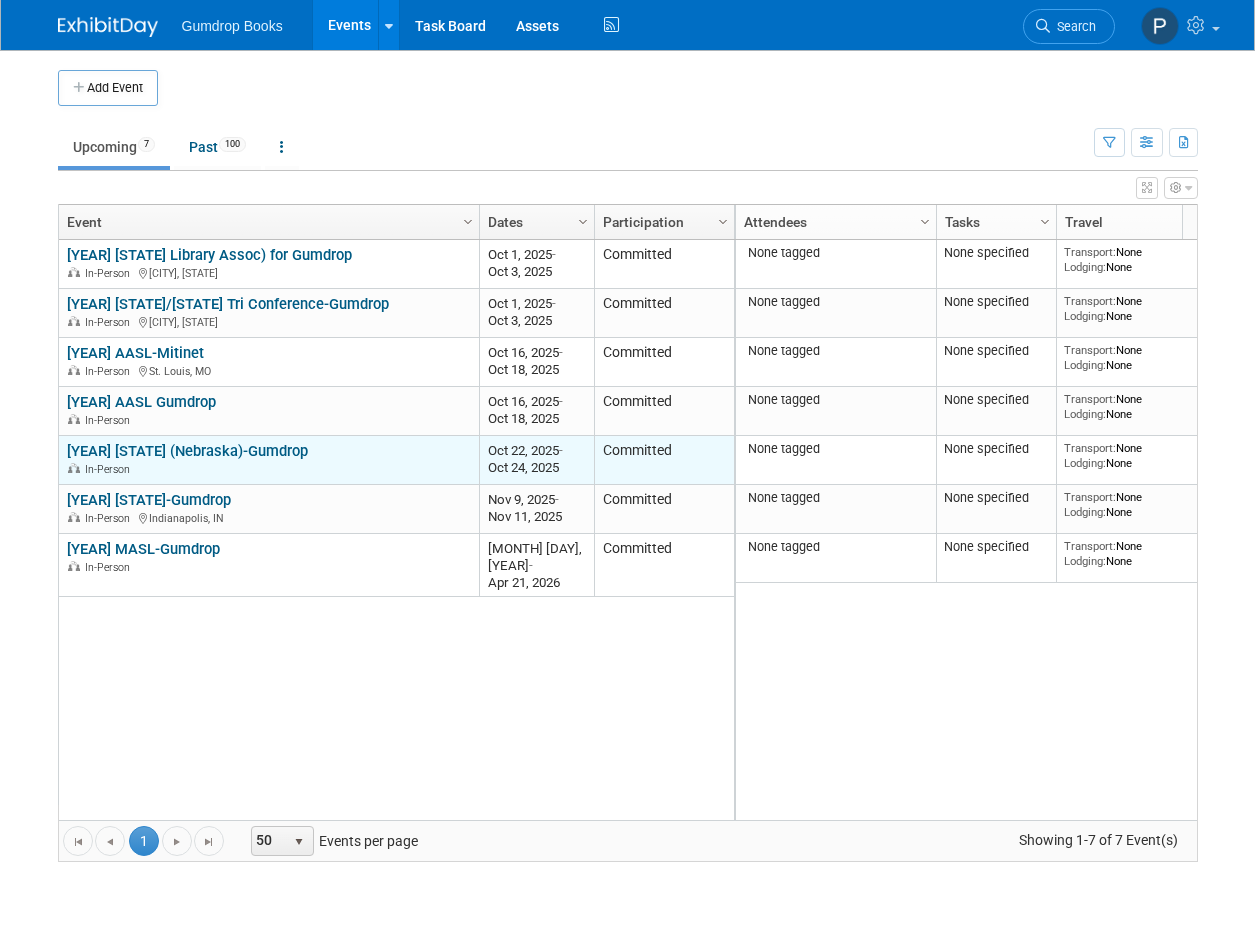 scroll, scrollTop: 0, scrollLeft: 0, axis: both 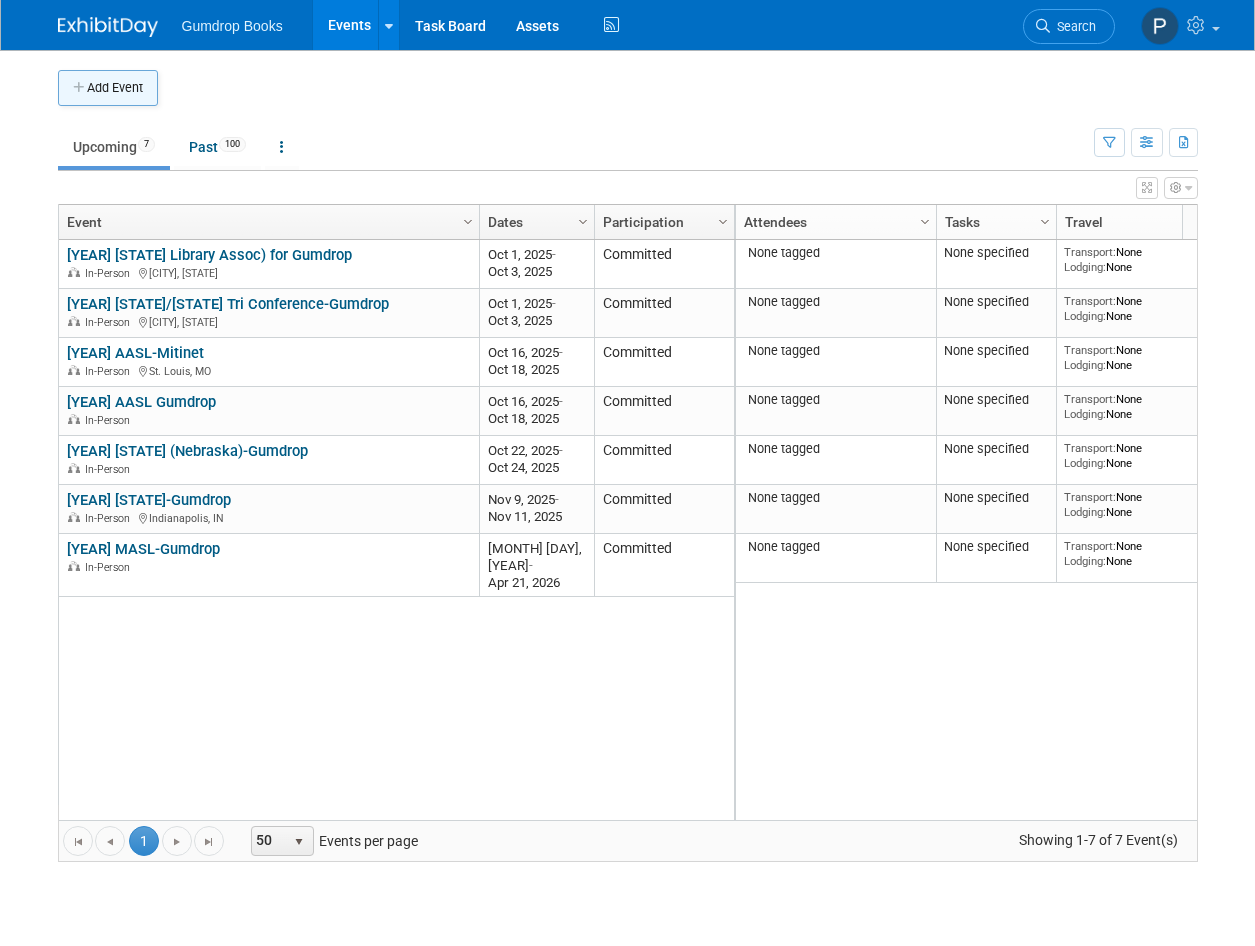 click on "Add Event" at bounding box center (108, 88) 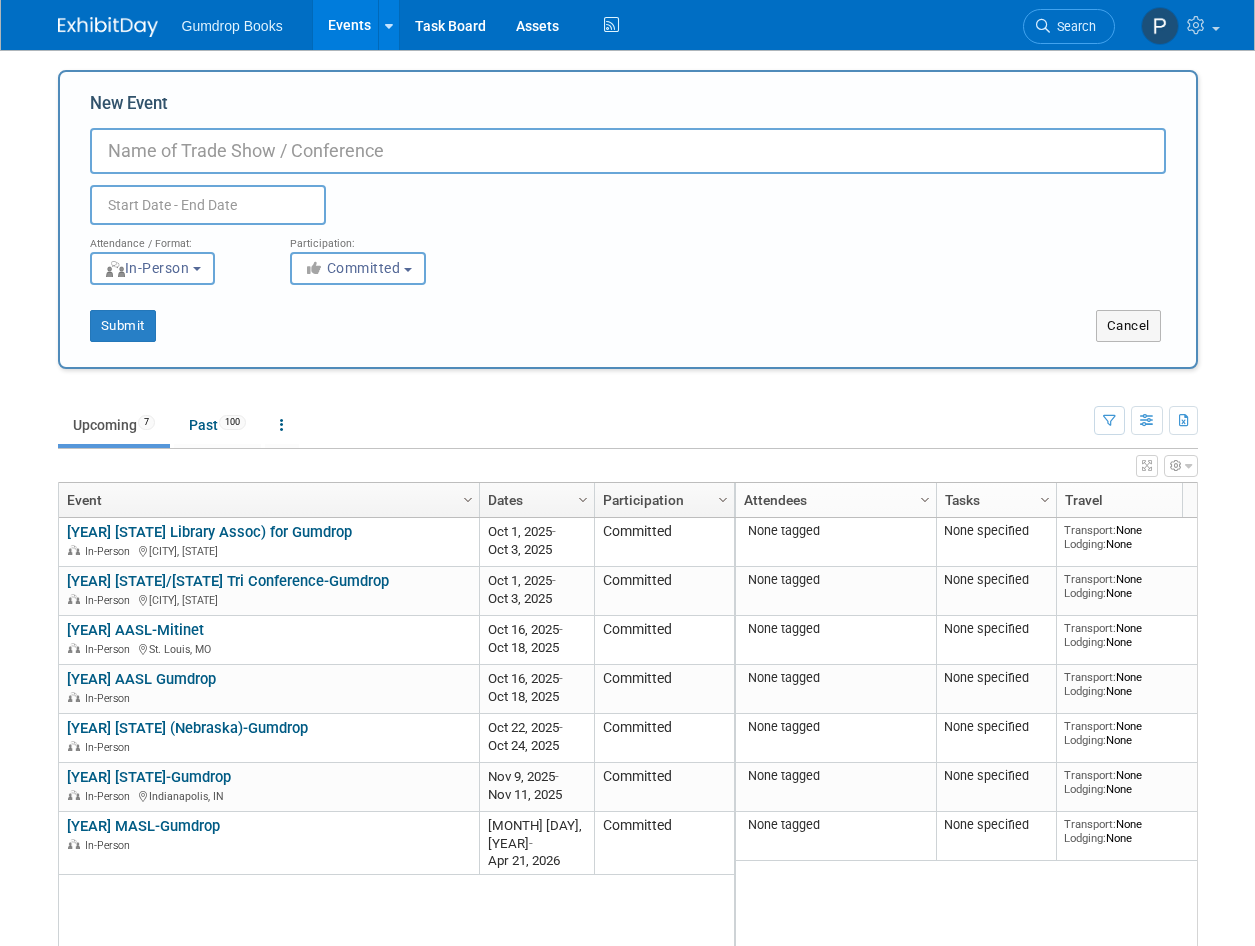 click on "New Event" at bounding box center (628, 151) 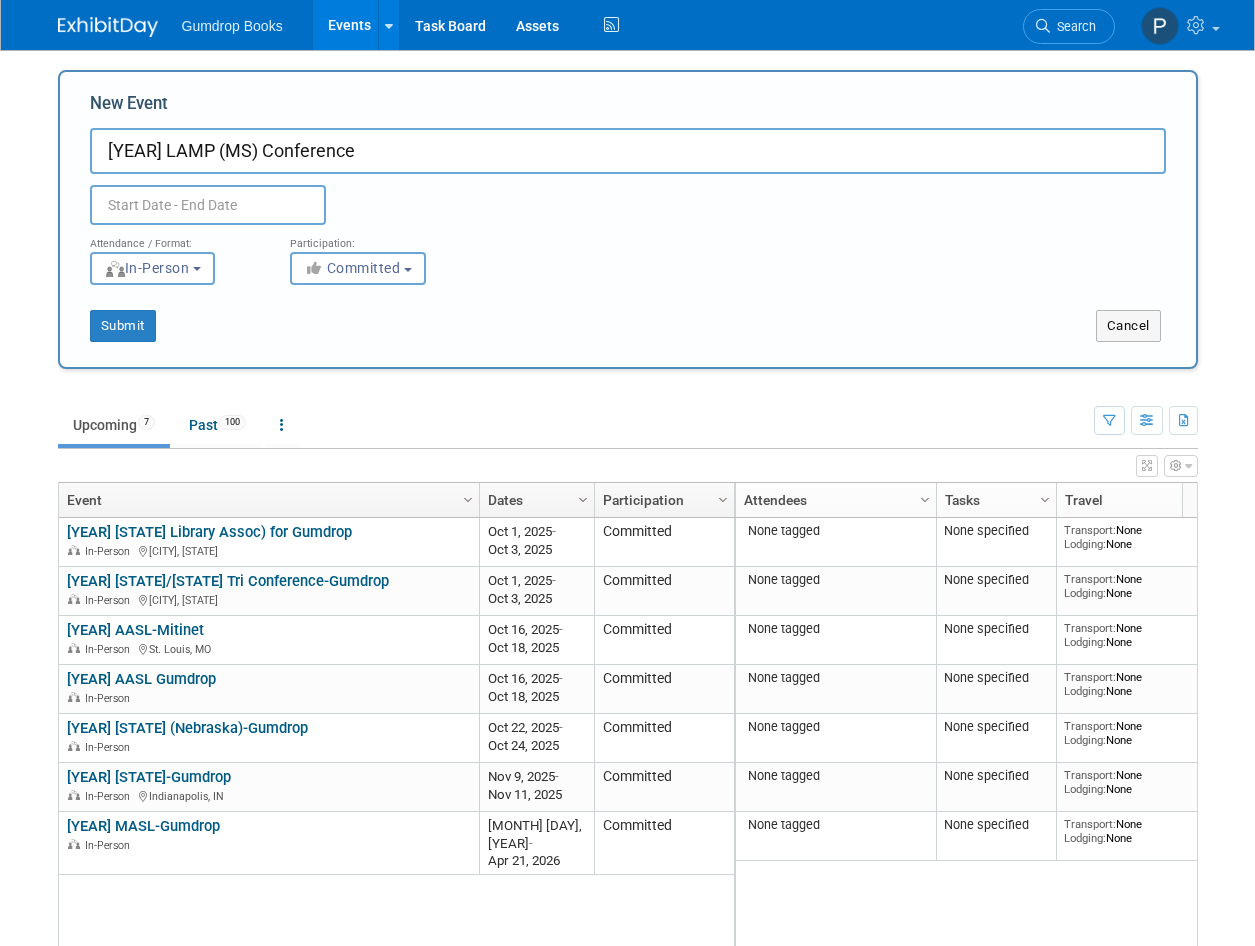 type on "2025 LAMP (MS) Conference" 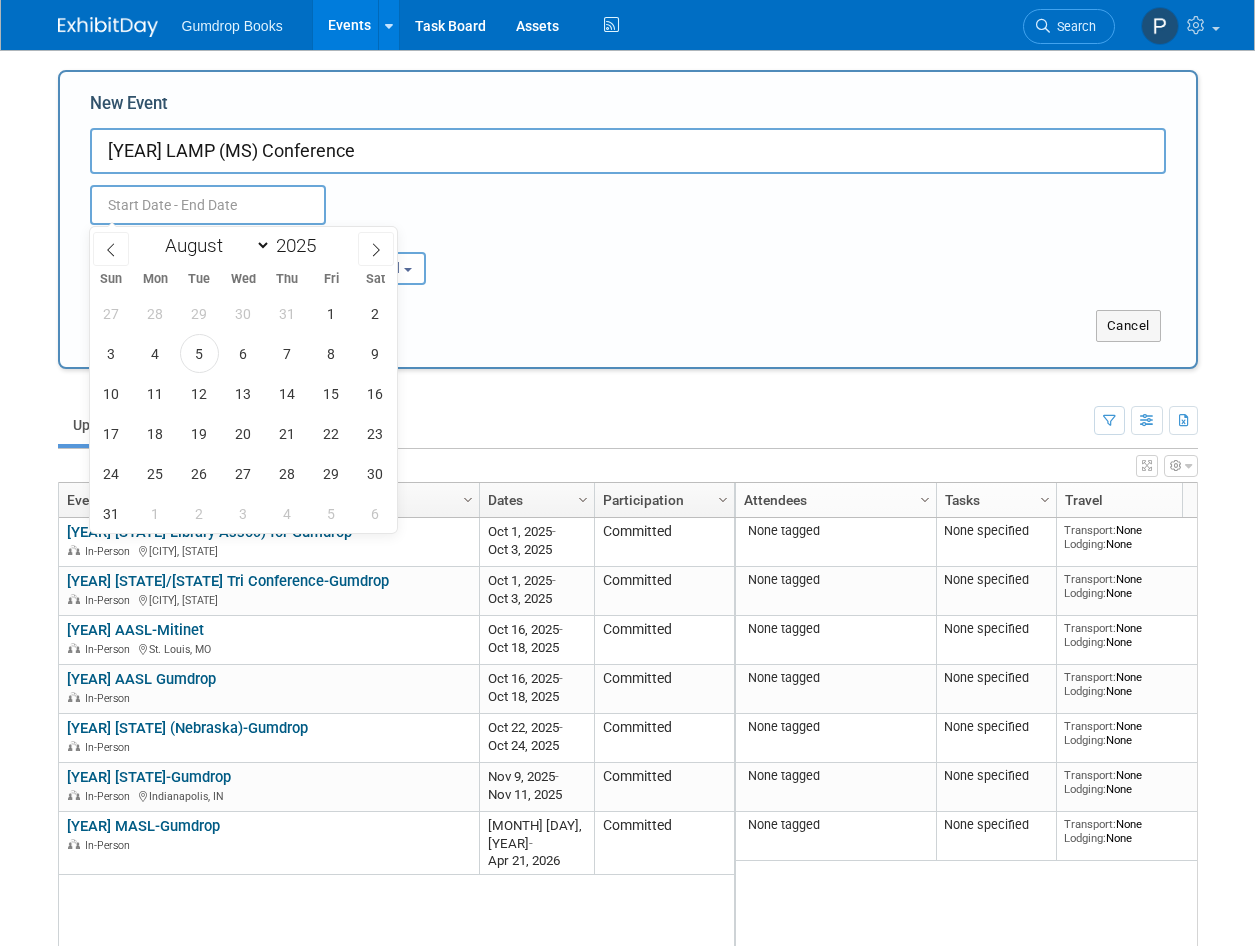 click at bounding box center [208, 205] 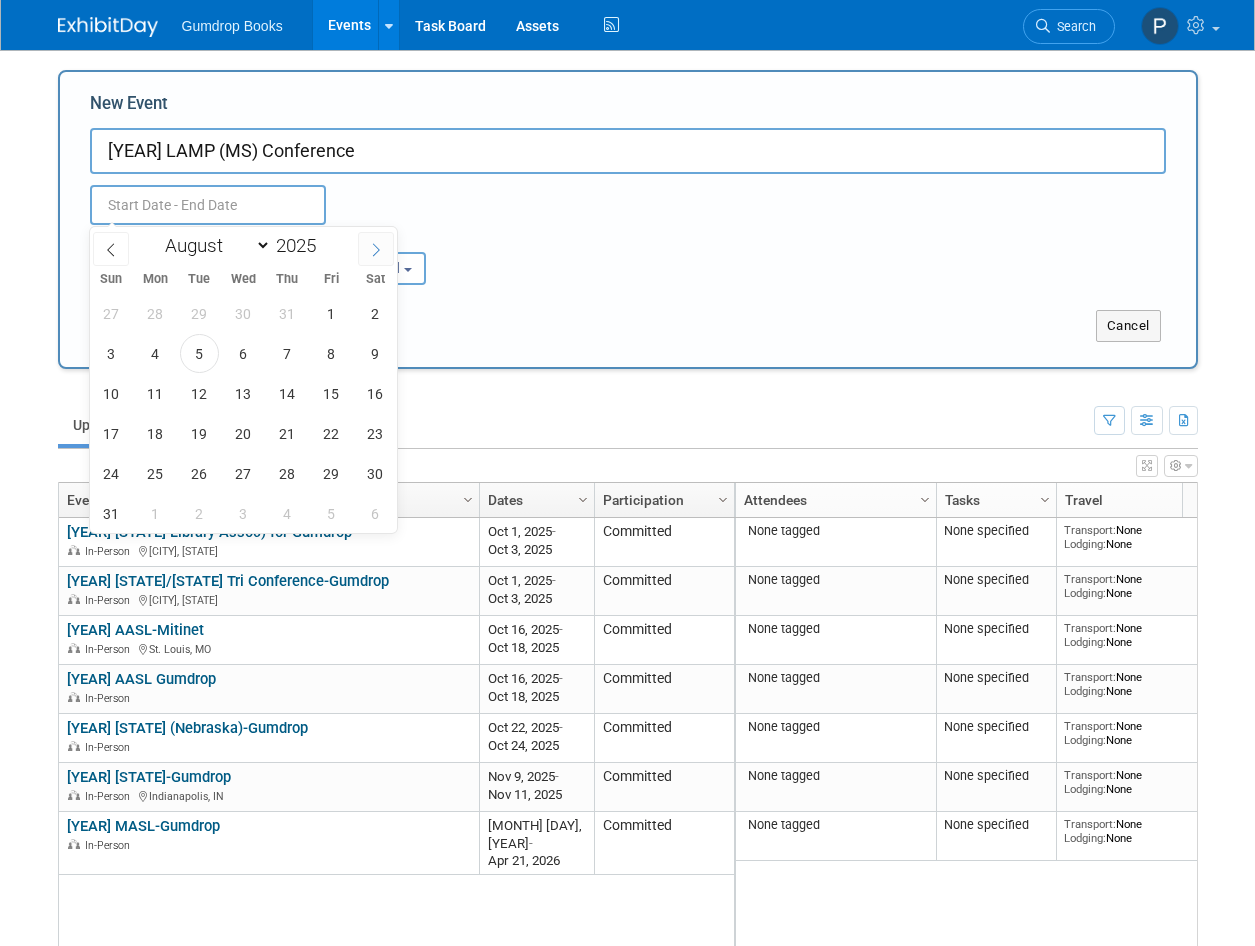 click 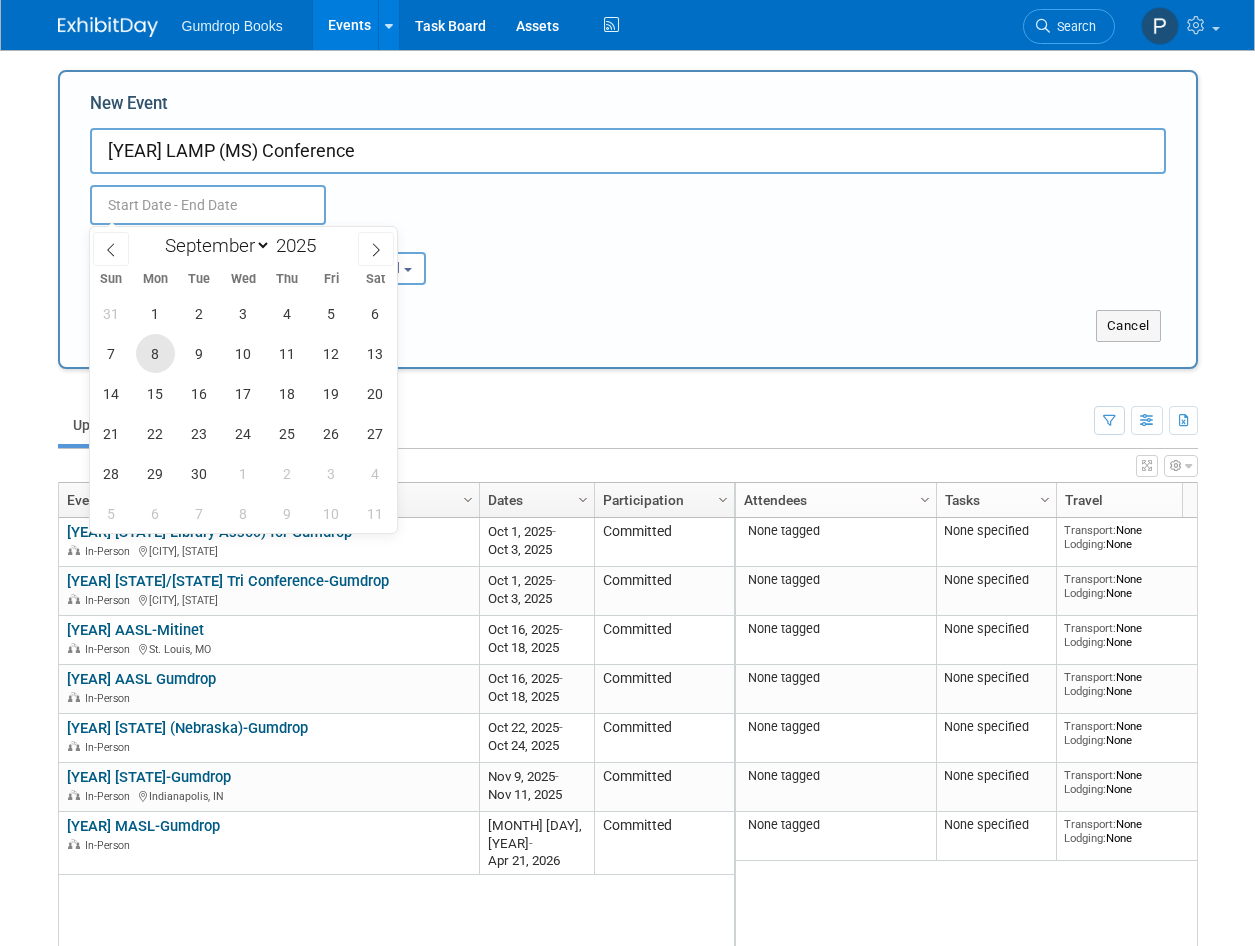 click on "8" at bounding box center [155, 353] 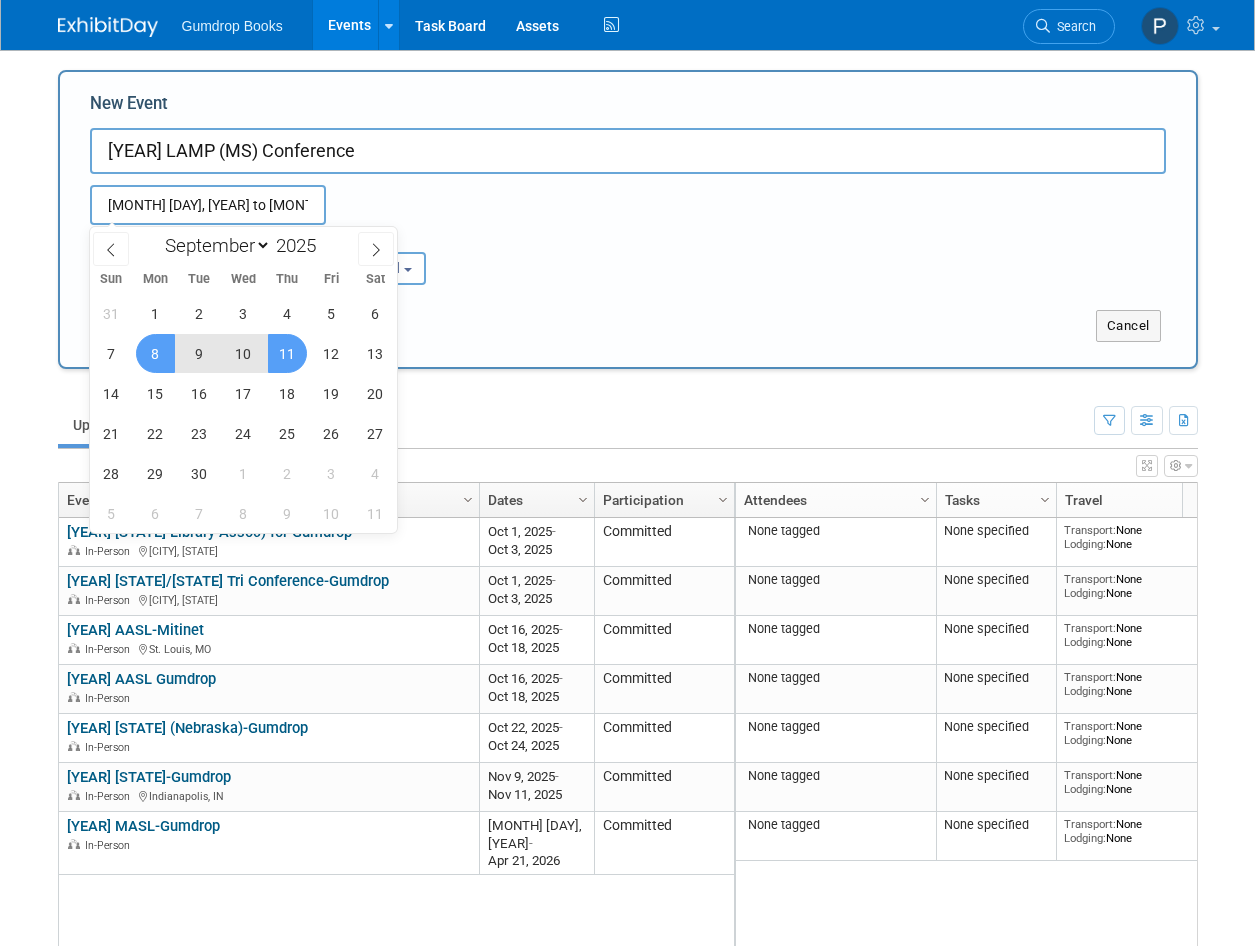 click on "11" at bounding box center [287, 353] 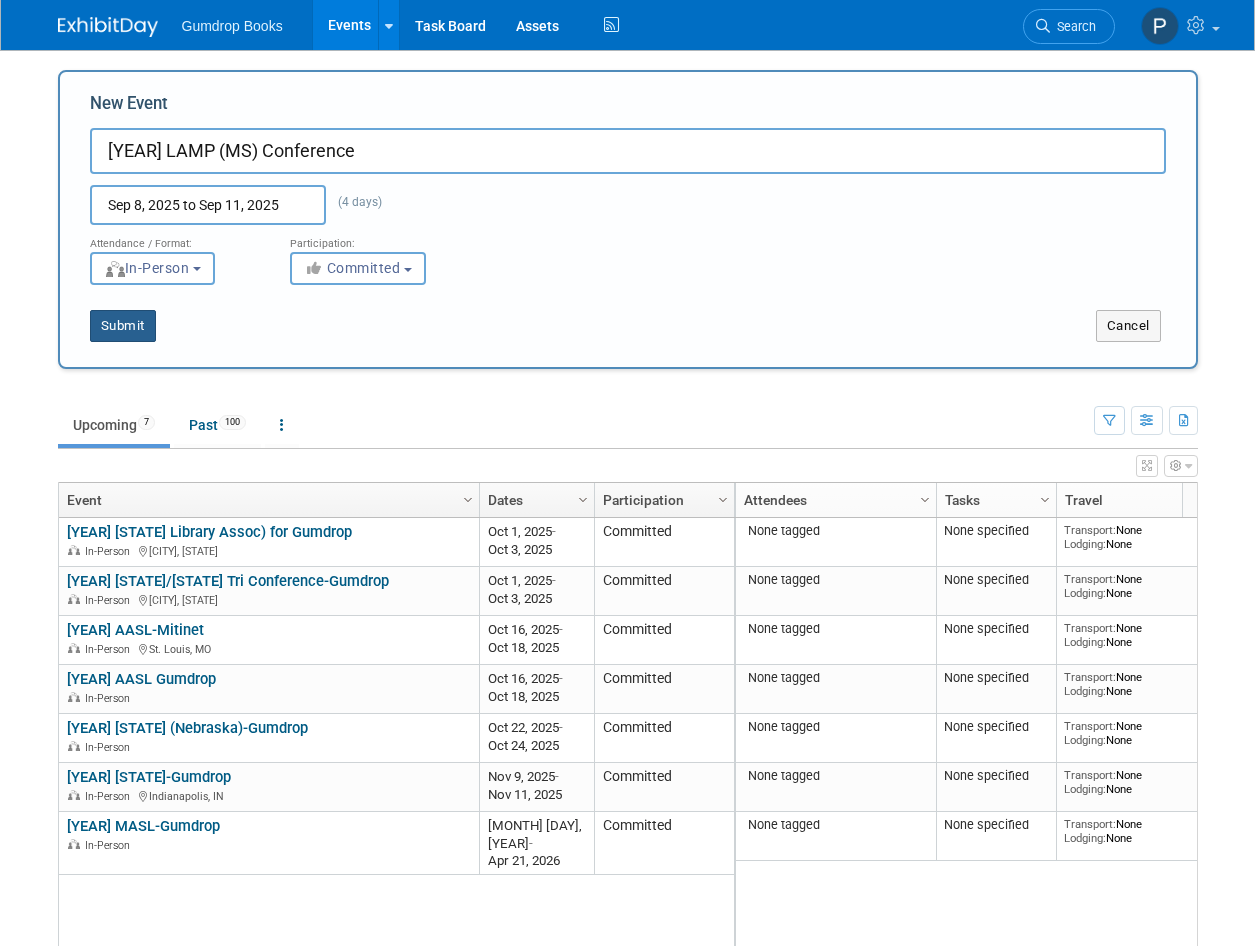 click on "Submit" at bounding box center (123, 326) 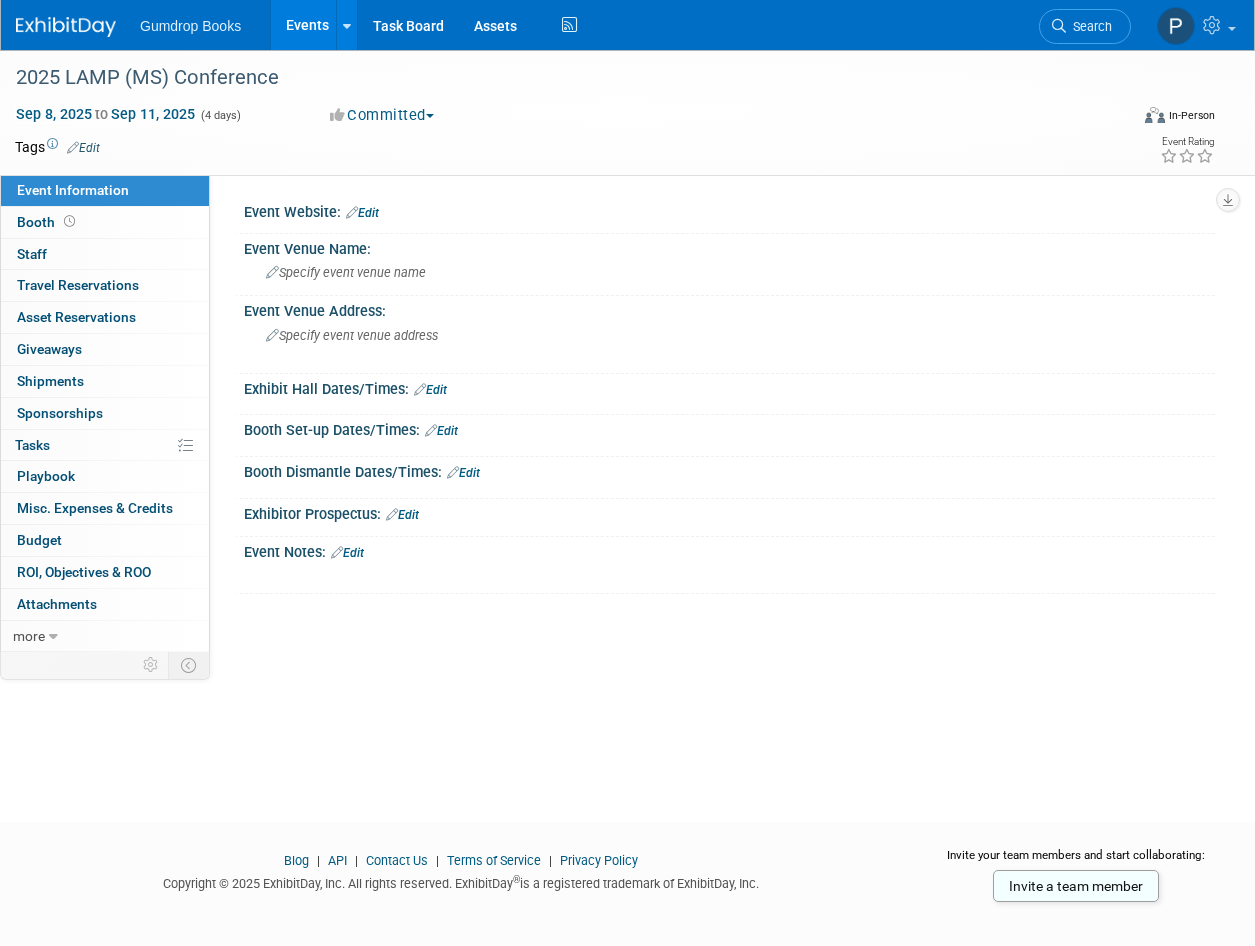 scroll, scrollTop: 0, scrollLeft: 0, axis: both 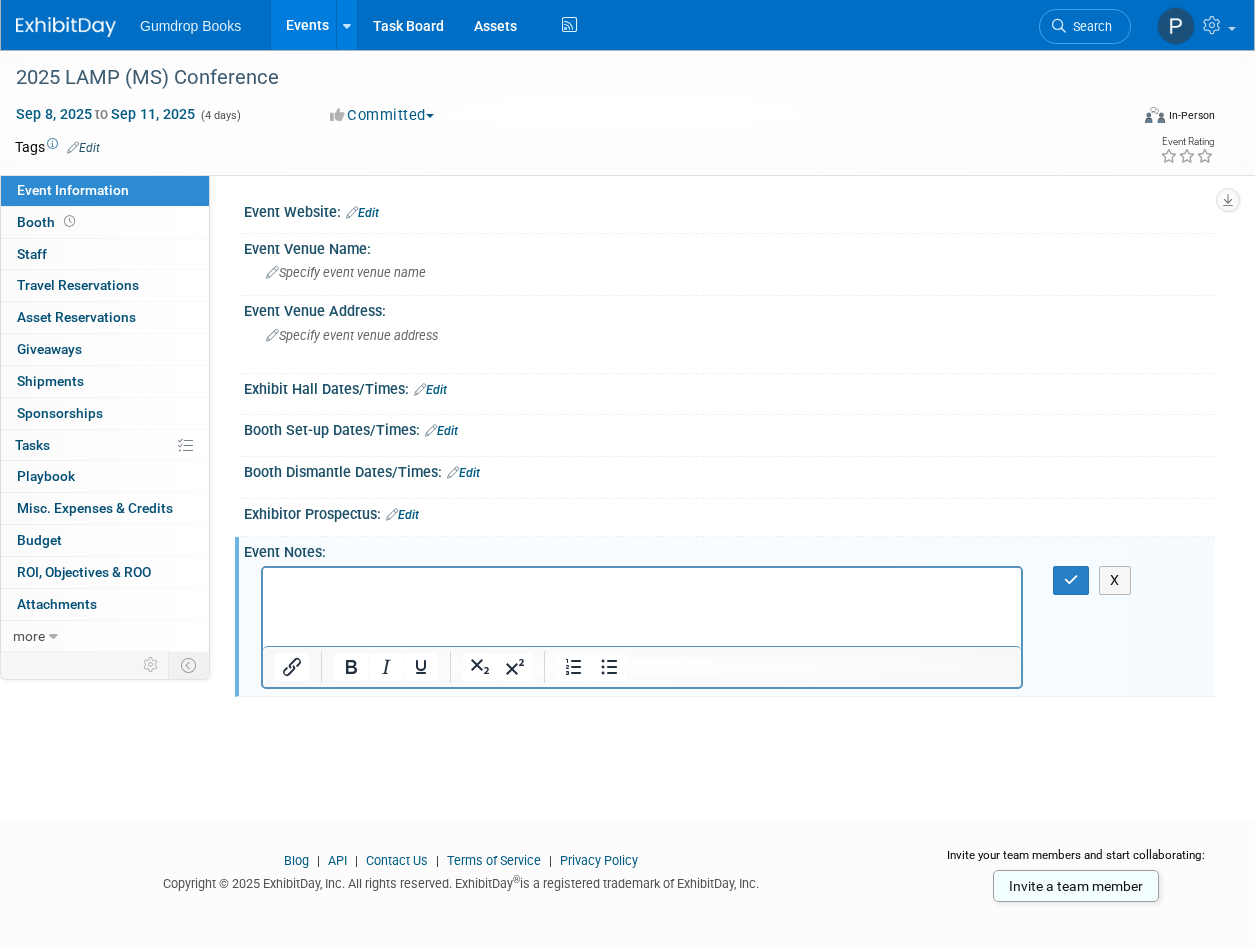 click at bounding box center (642, 585) 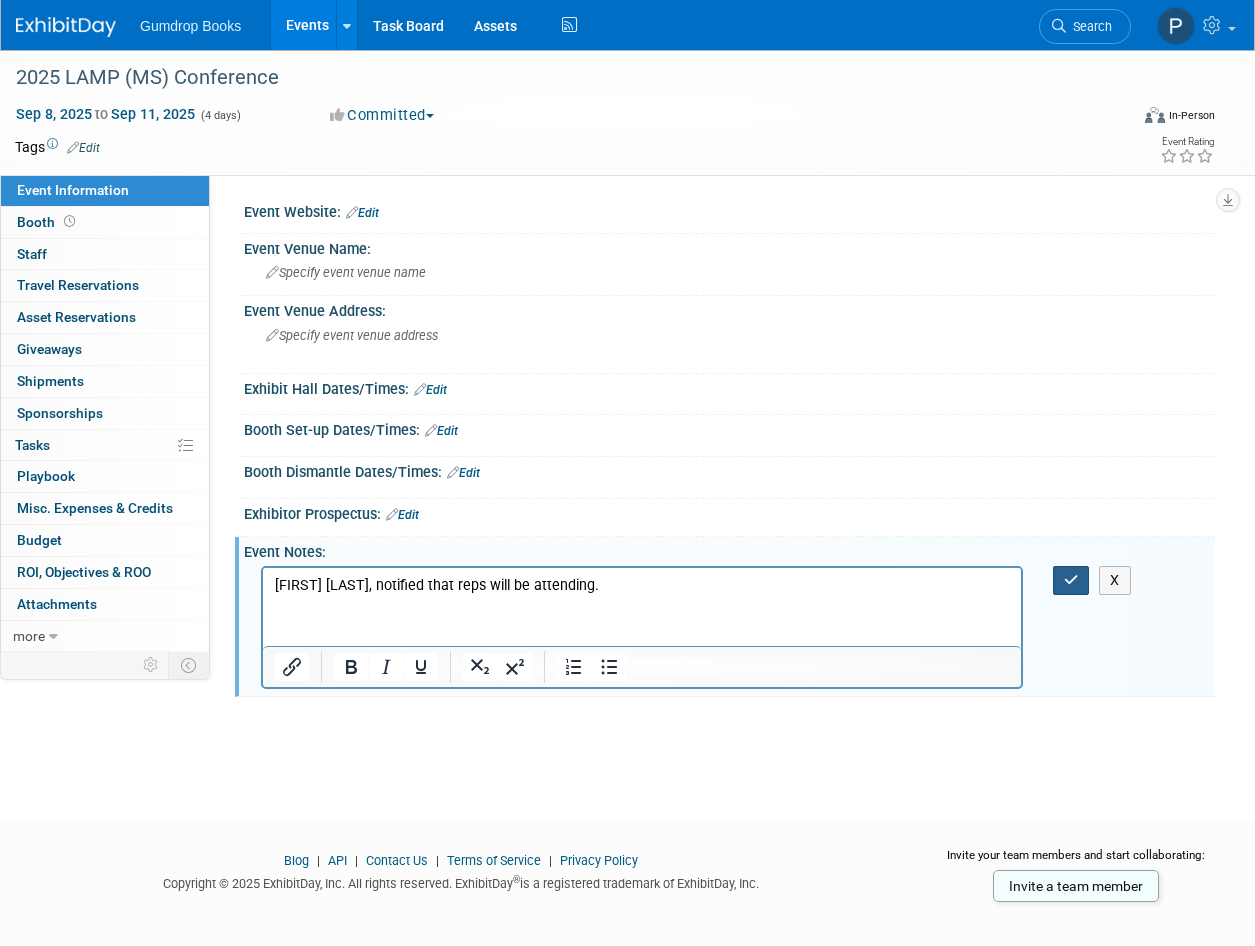 click at bounding box center (1071, 580) 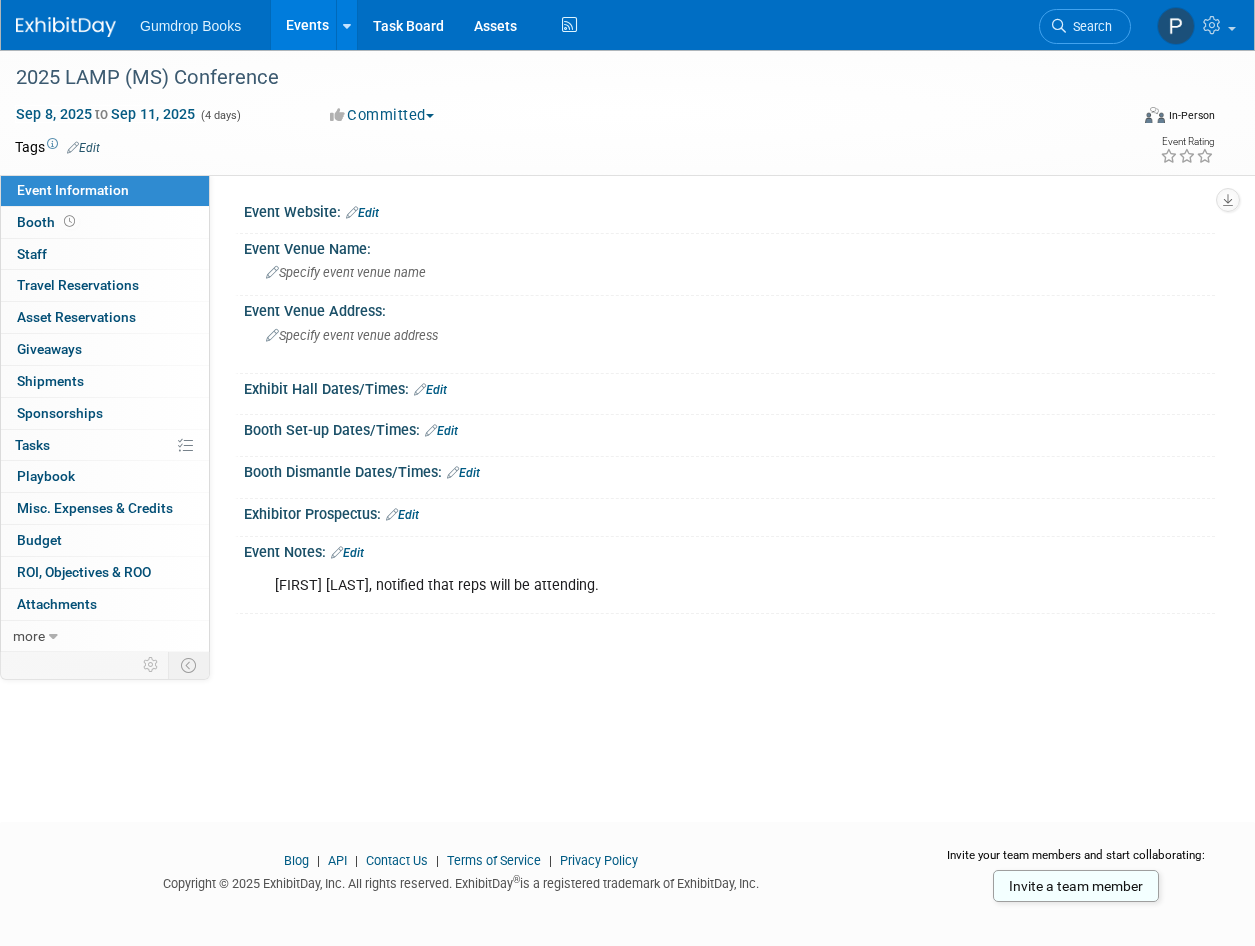 click at bounding box center [66, 27] 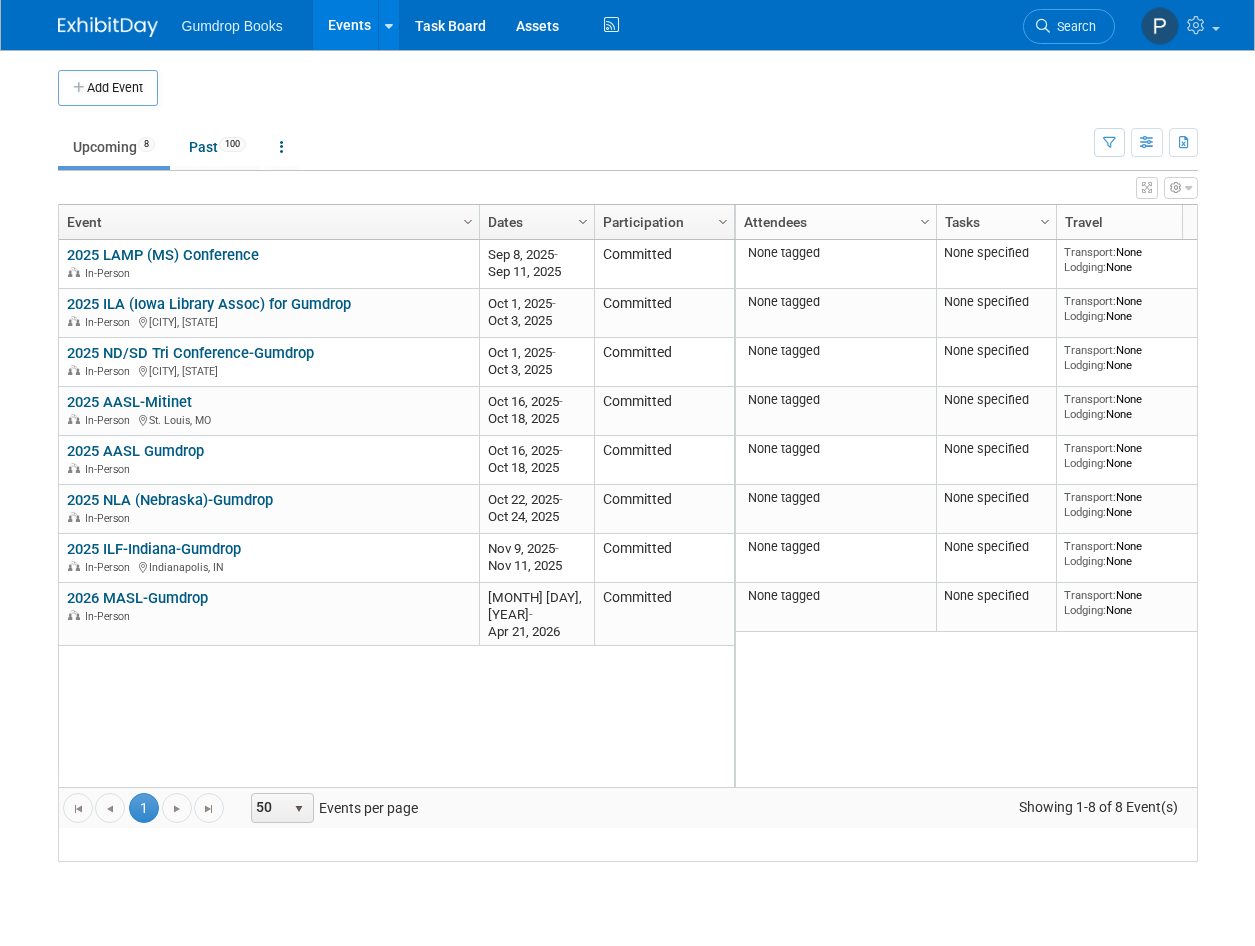 scroll, scrollTop: 0, scrollLeft: 0, axis: both 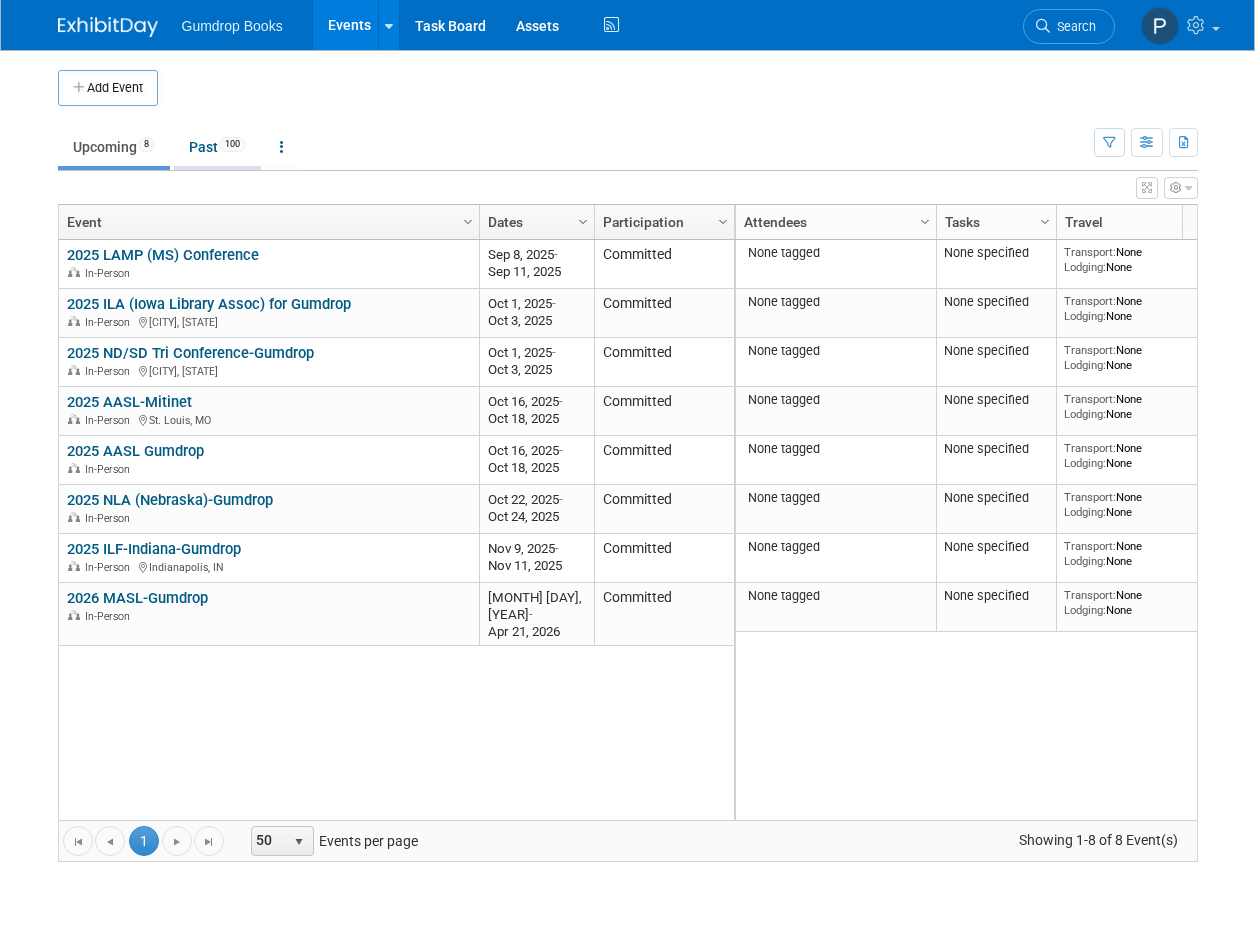 click on "Past
100" at bounding box center (217, 147) 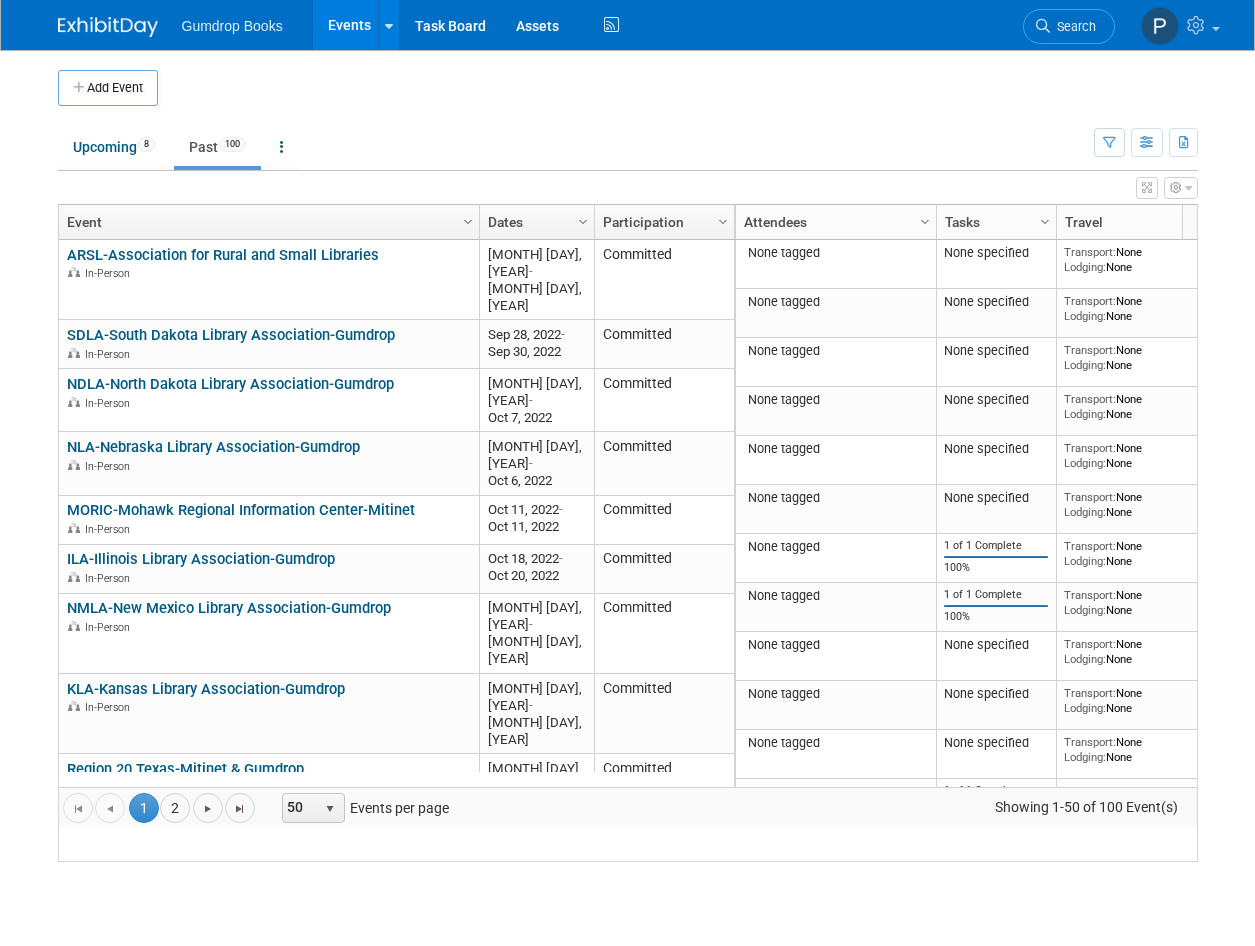 scroll, scrollTop: 0, scrollLeft: 0, axis: both 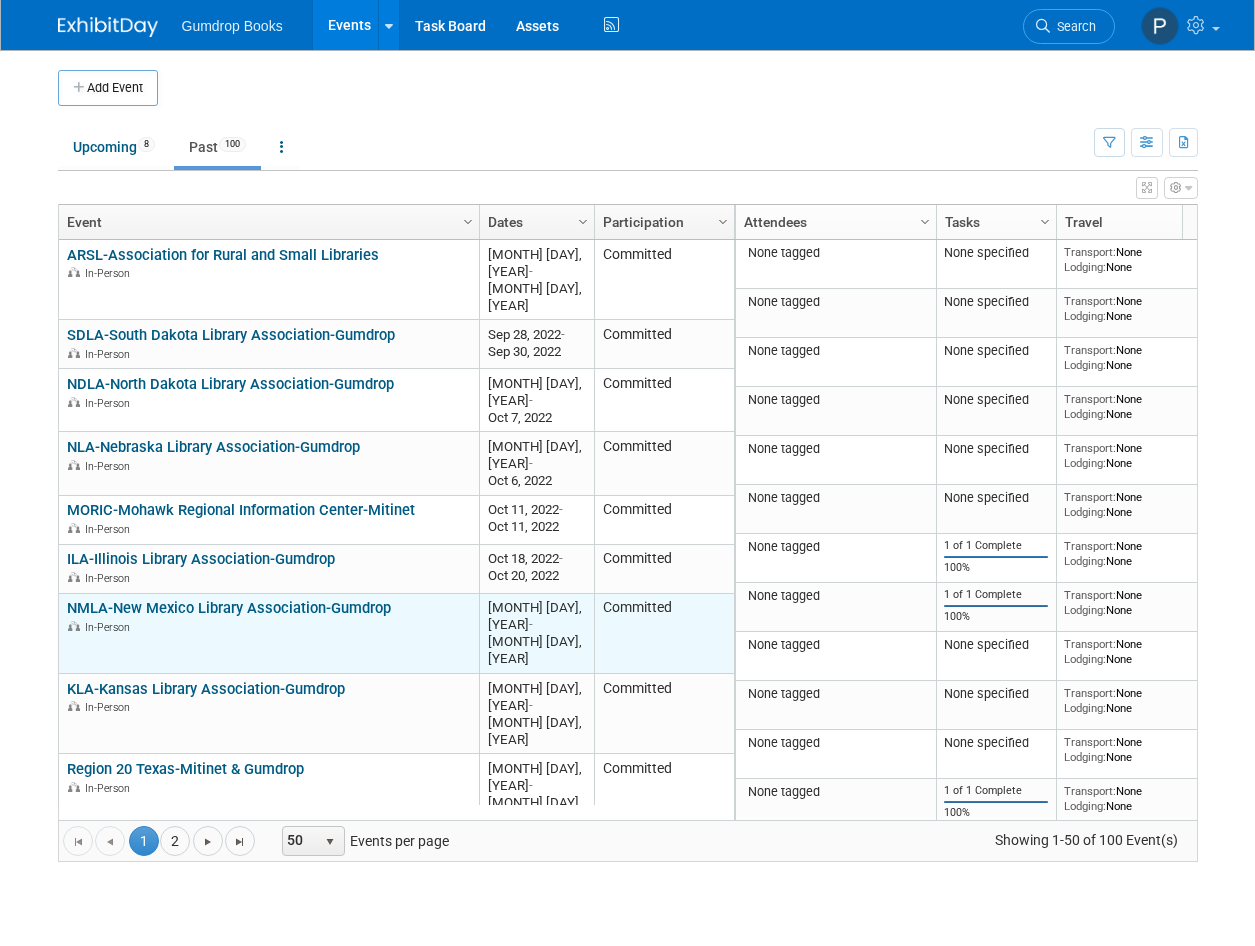 click on "NMLA-New Mexico Library Association-Gumdrop" at bounding box center (229, 608) 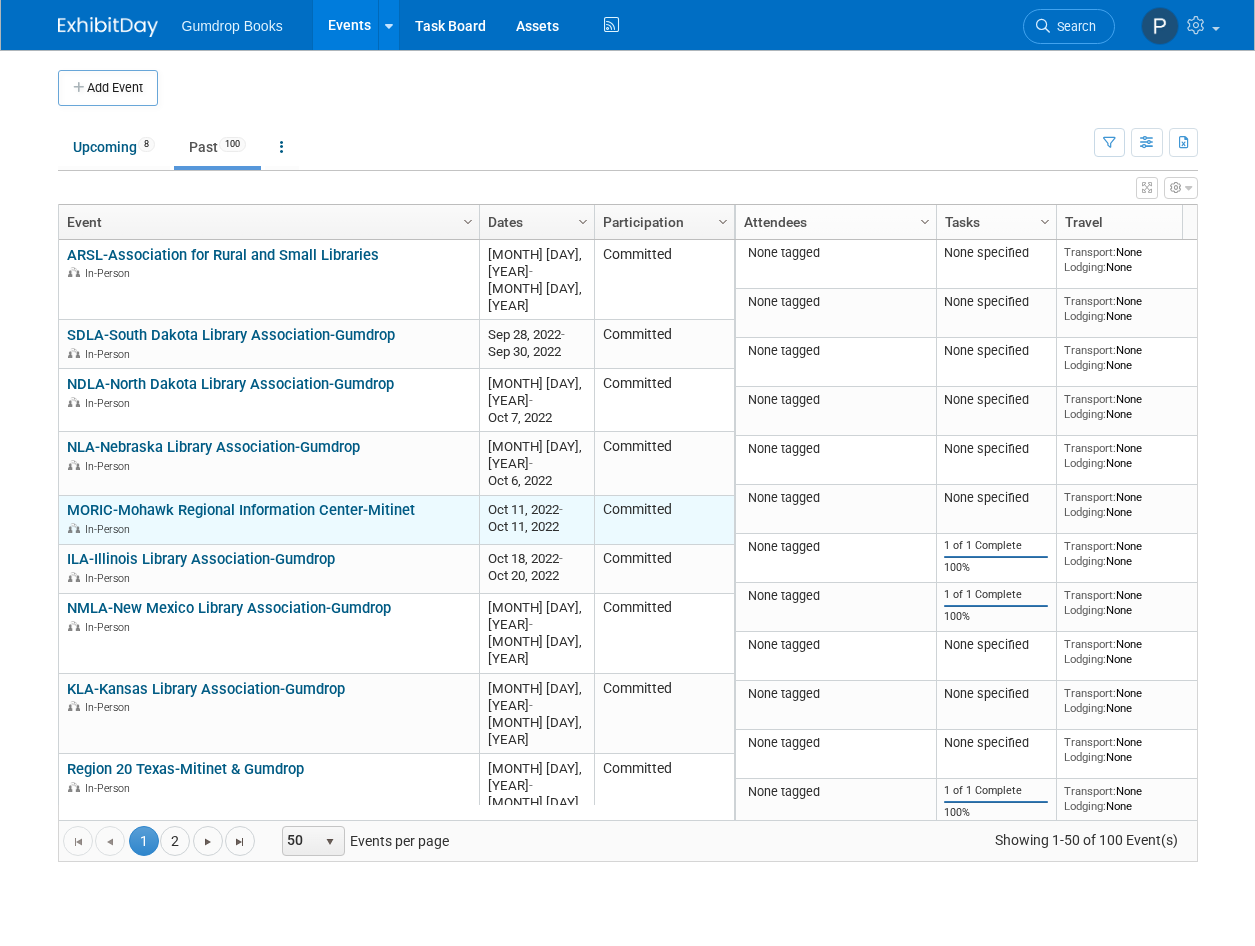 scroll, scrollTop: 120, scrollLeft: 0, axis: vertical 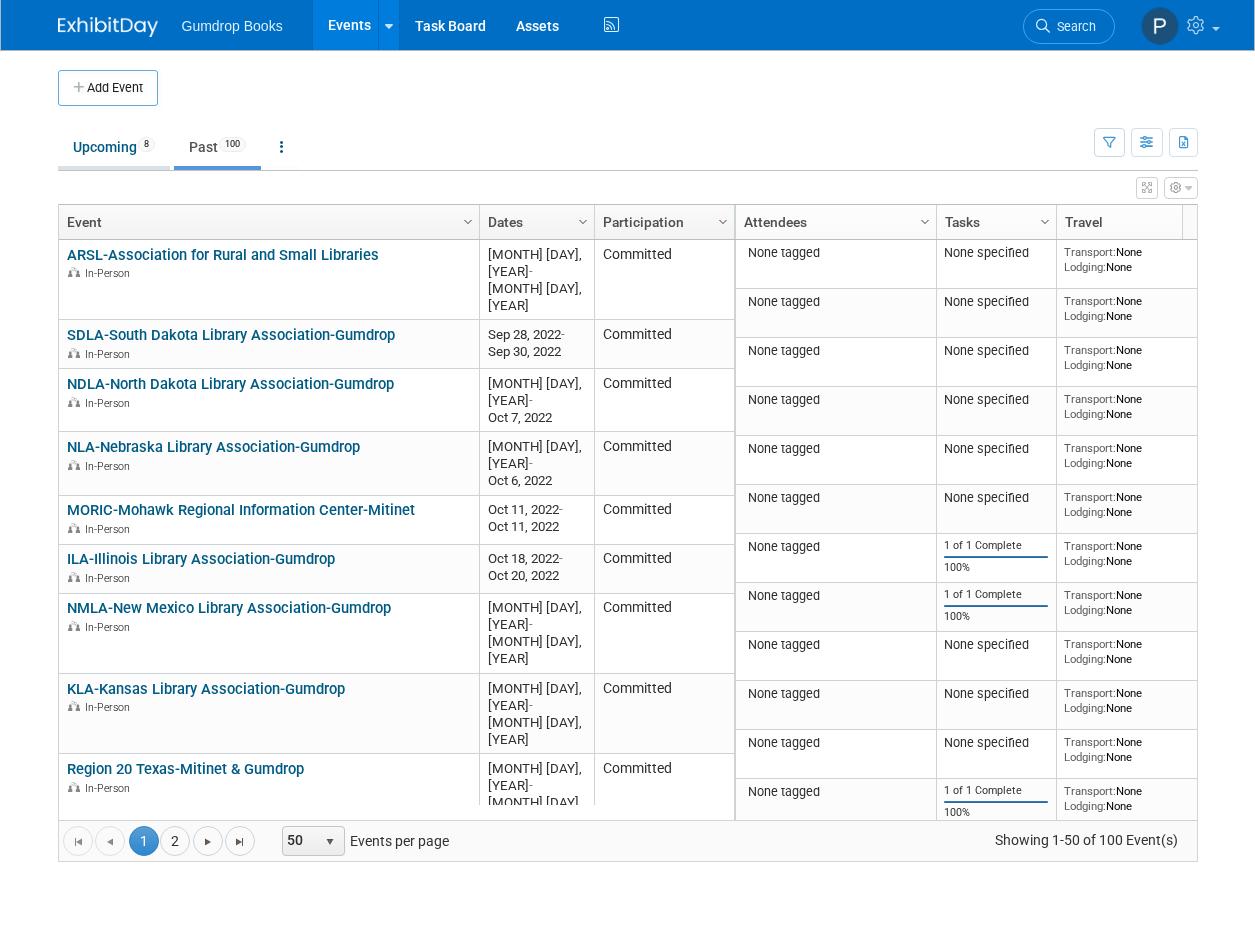 click on "Upcoming
8" at bounding box center (114, 147) 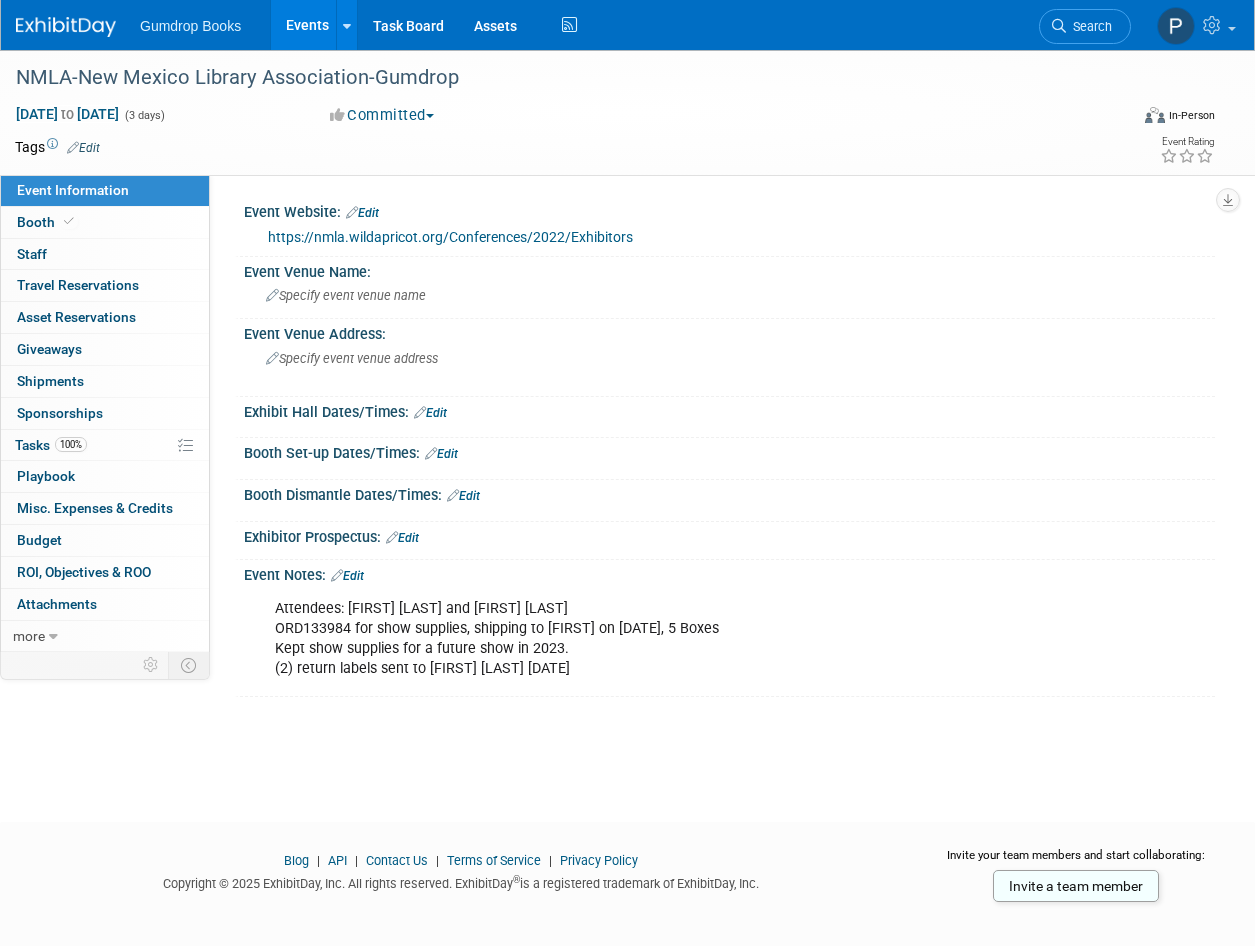 scroll, scrollTop: 0, scrollLeft: 0, axis: both 